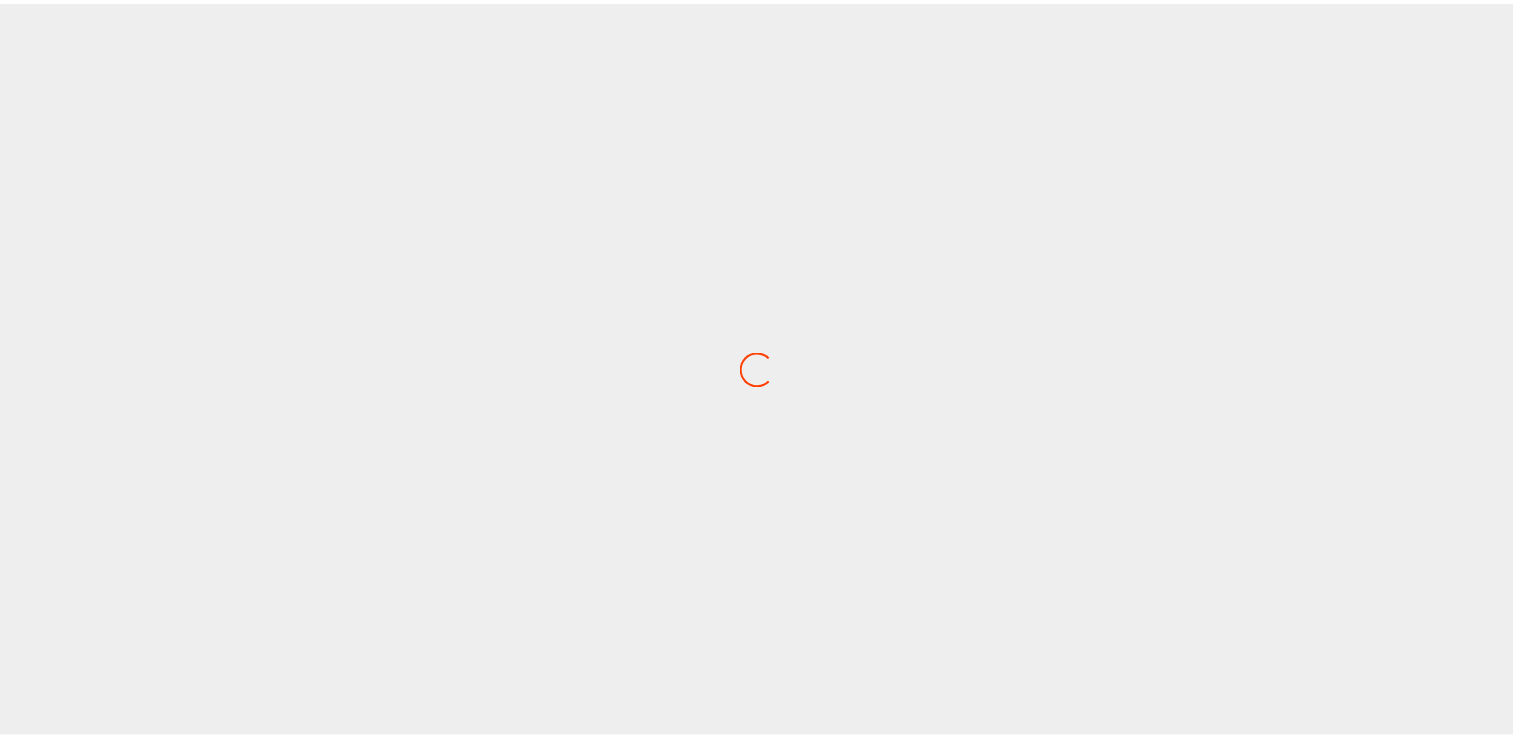 scroll, scrollTop: 0, scrollLeft: 0, axis: both 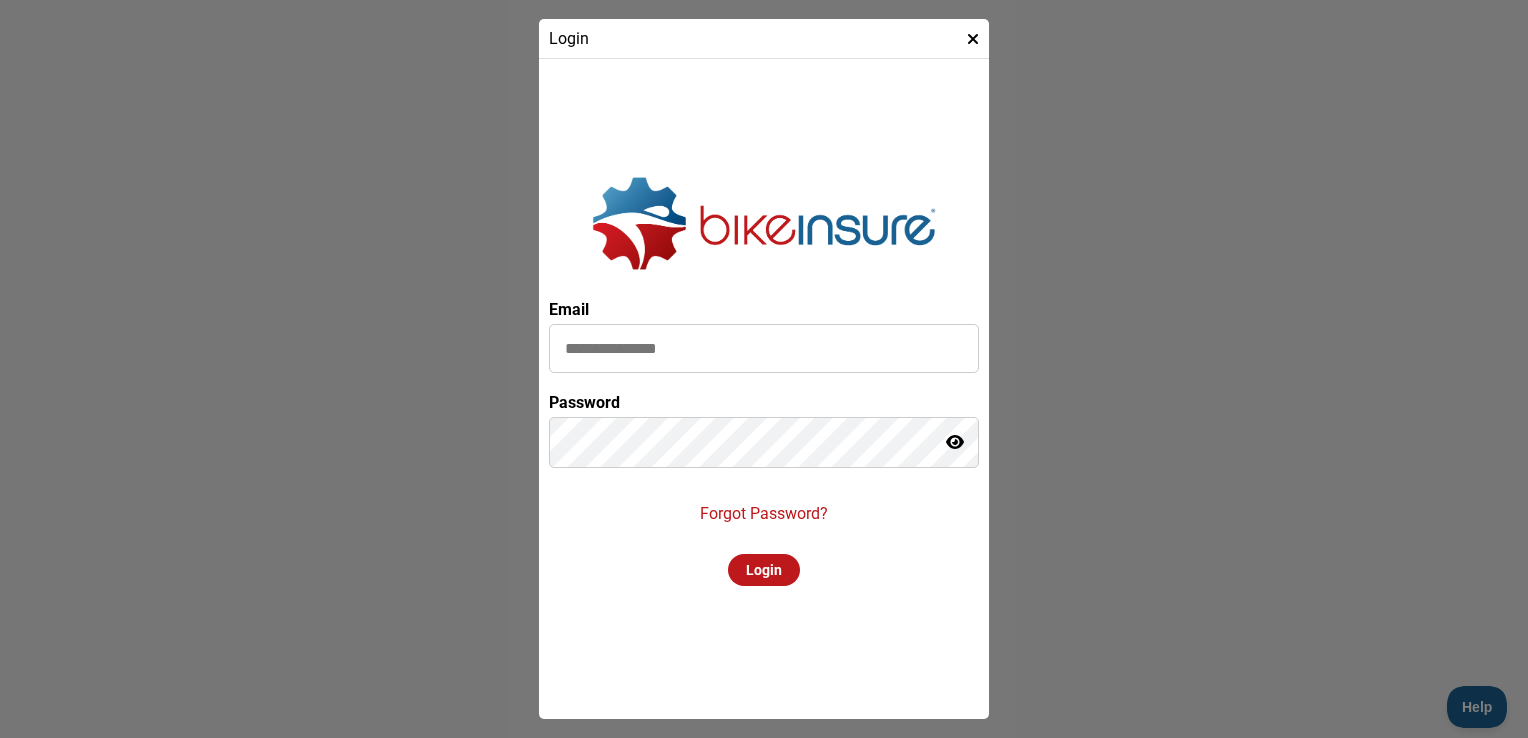 click at bounding box center [764, 348] 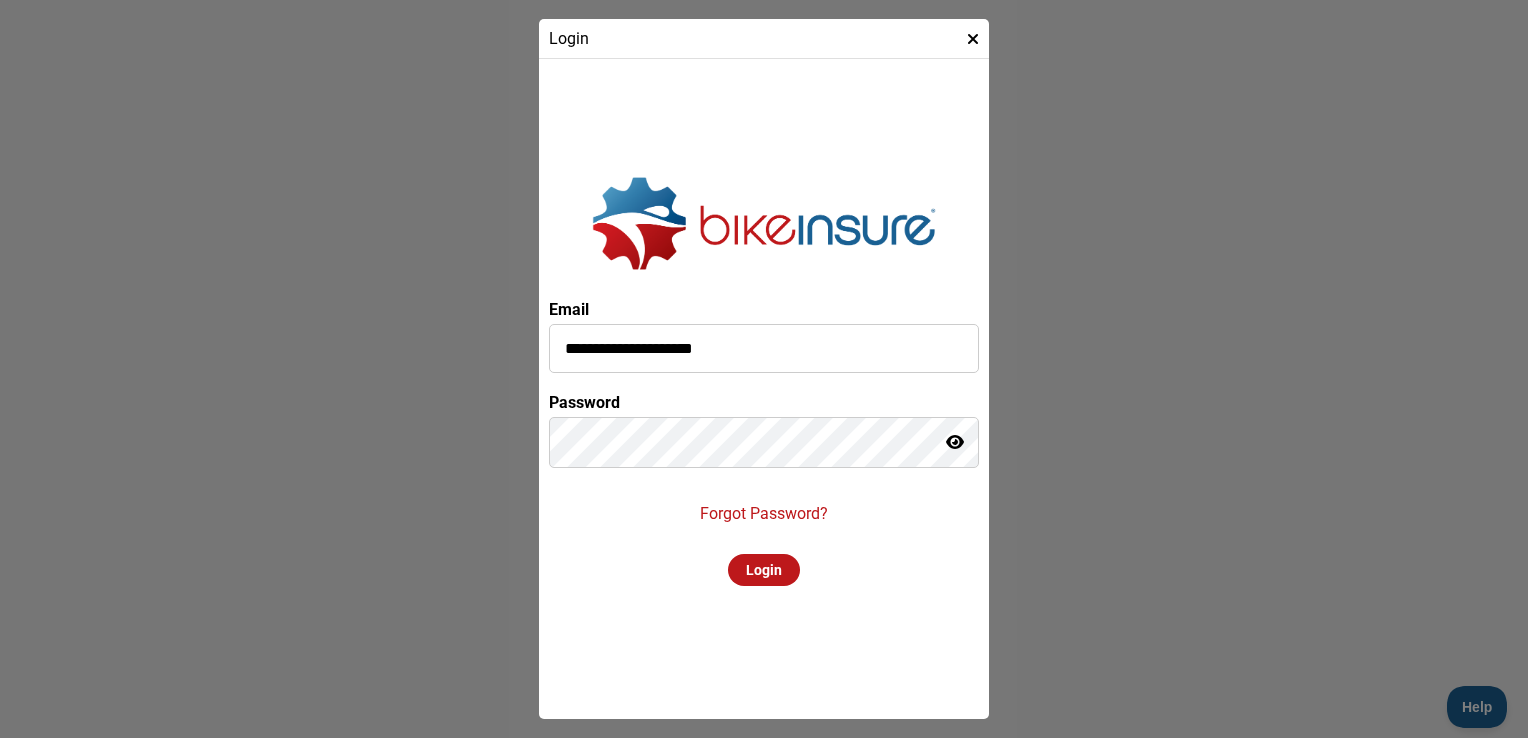 click on "**********" at bounding box center [764, 389] 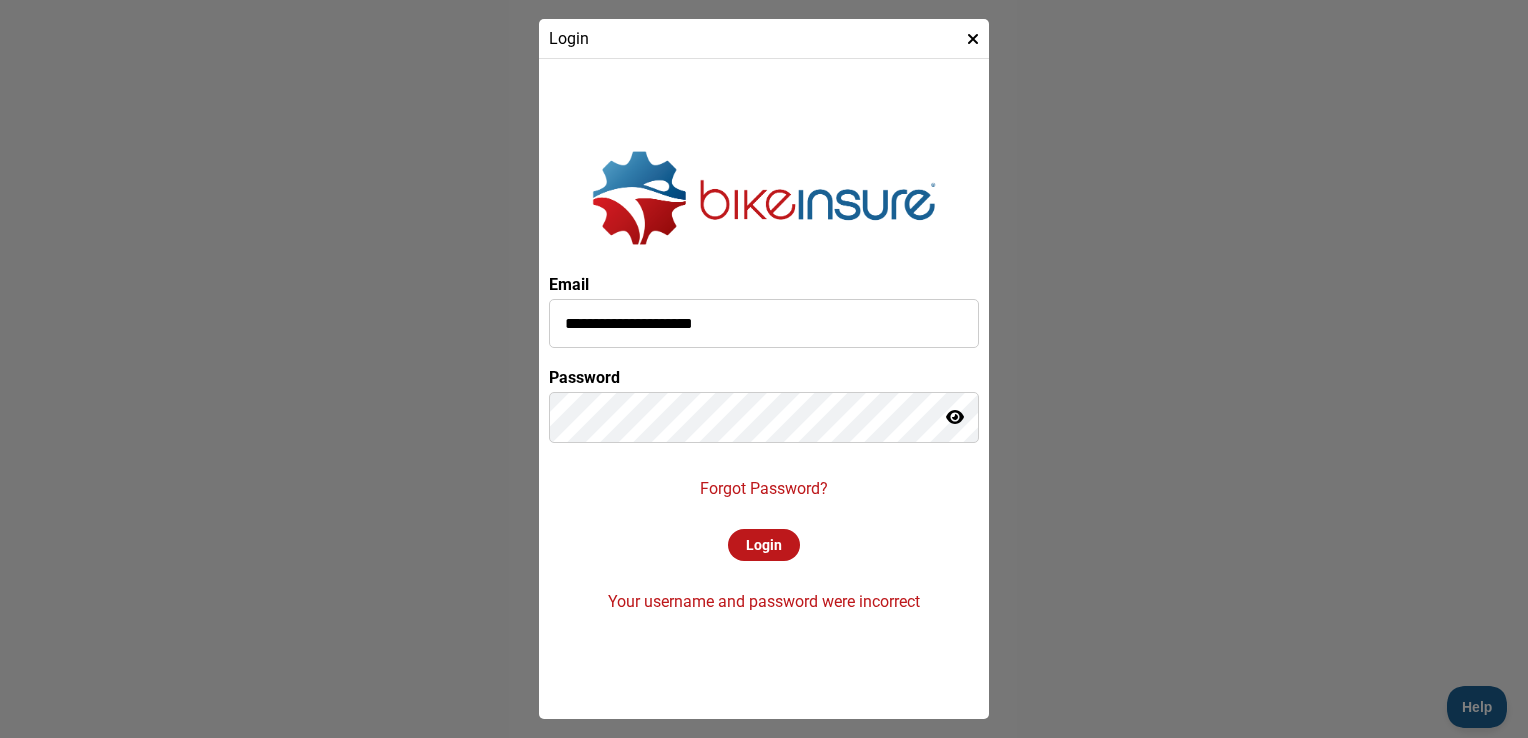 click on "**********" at bounding box center (764, 369) 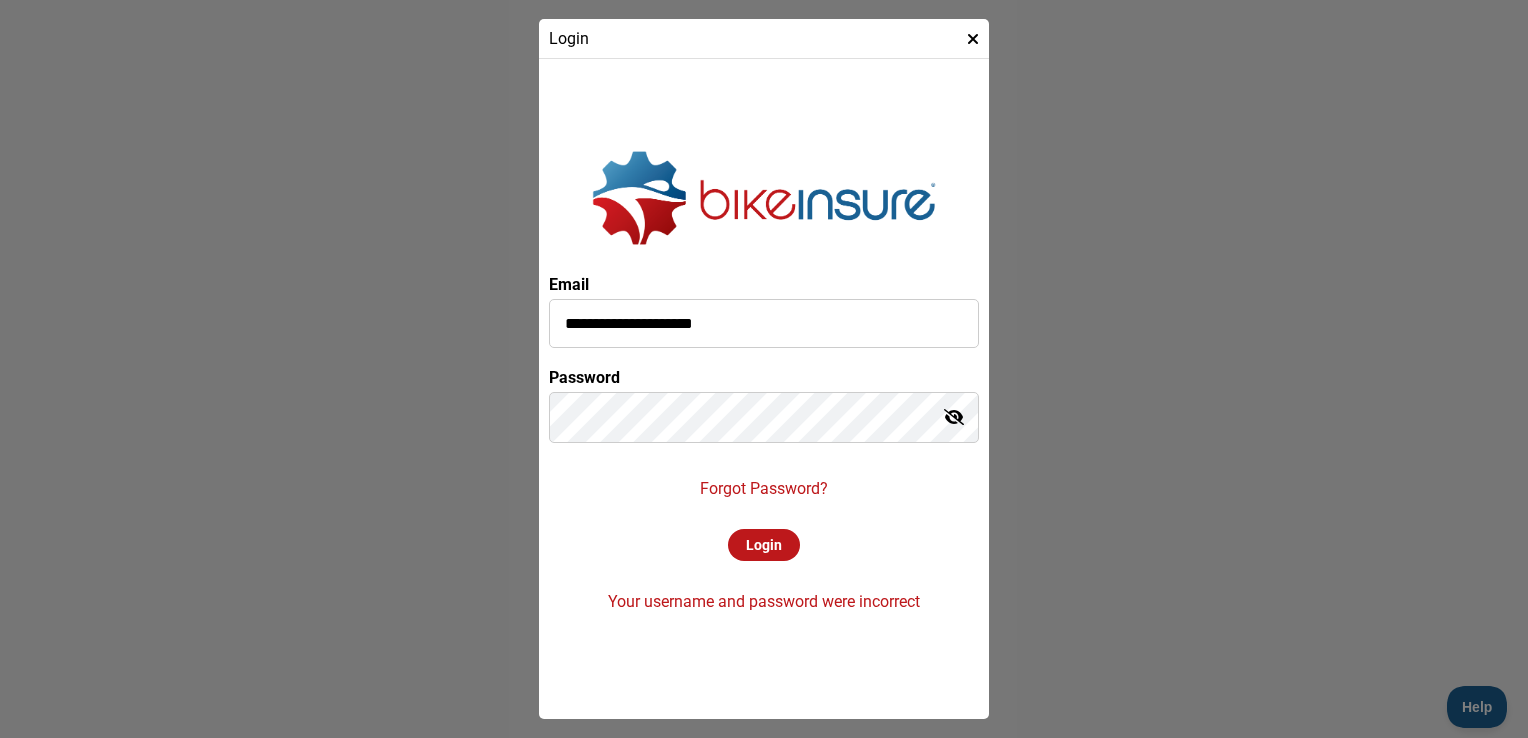 click on "Login" at bounding box center [764, 545] 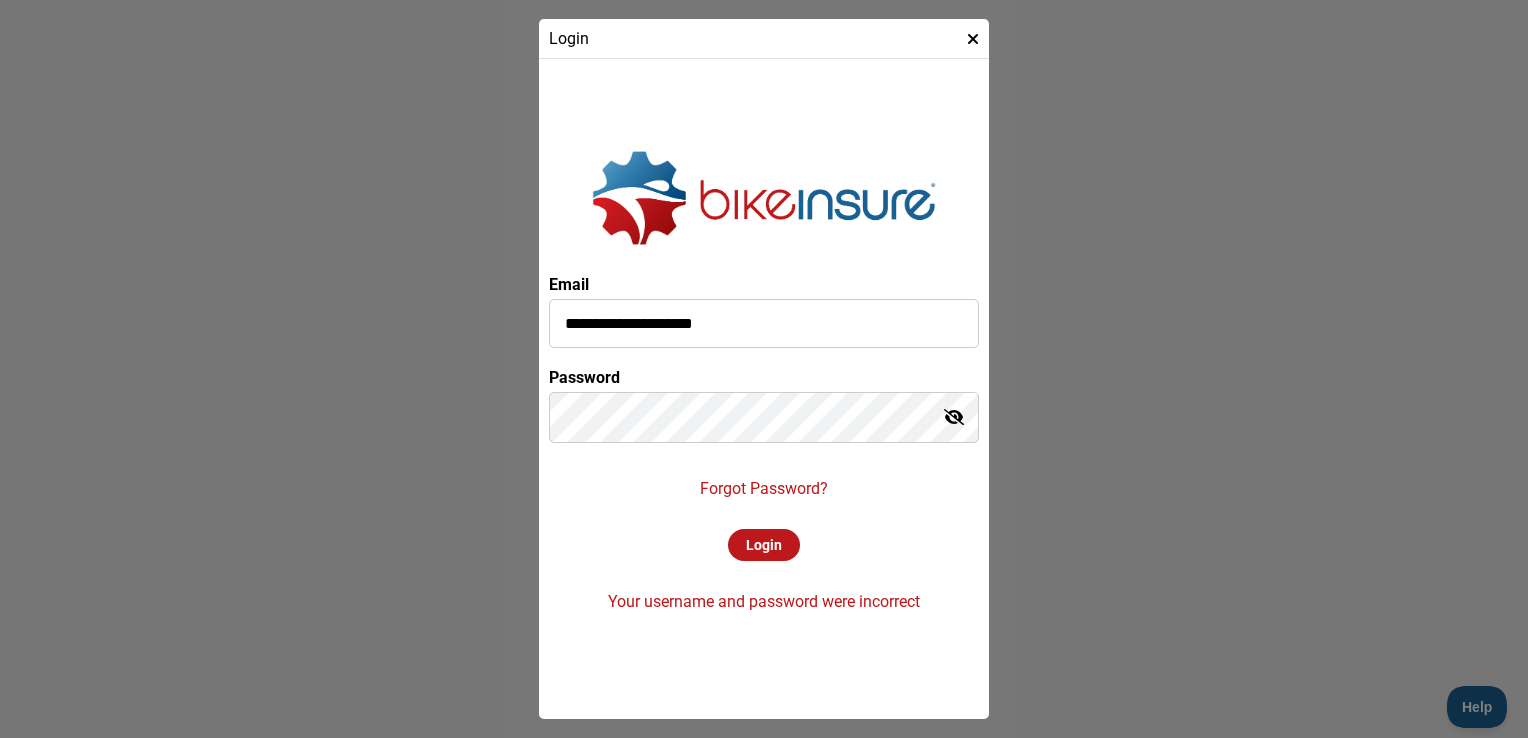 click on "**********" at bounding box center [764, 369] 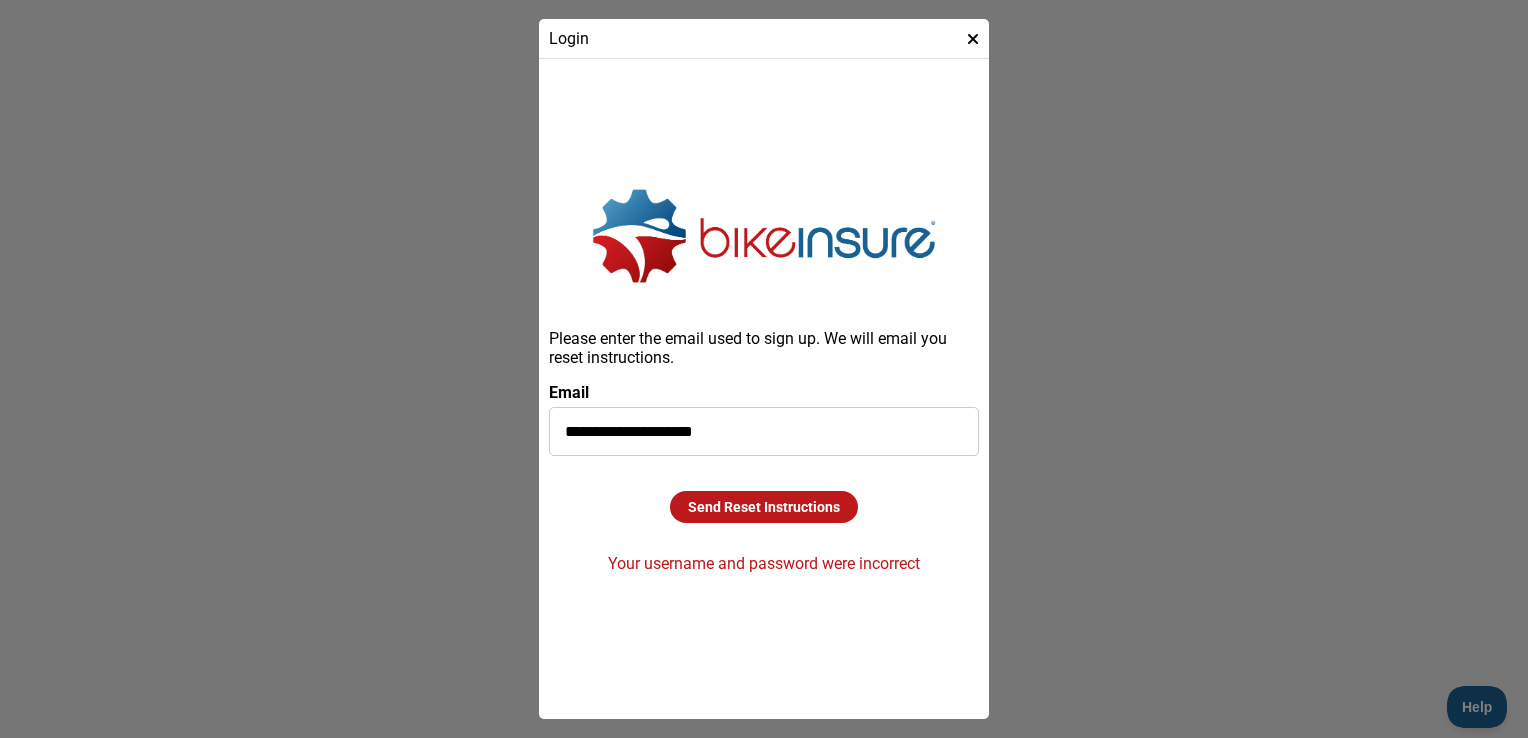 click on "Send Reset Instructions" at bounding box center [764, 507] 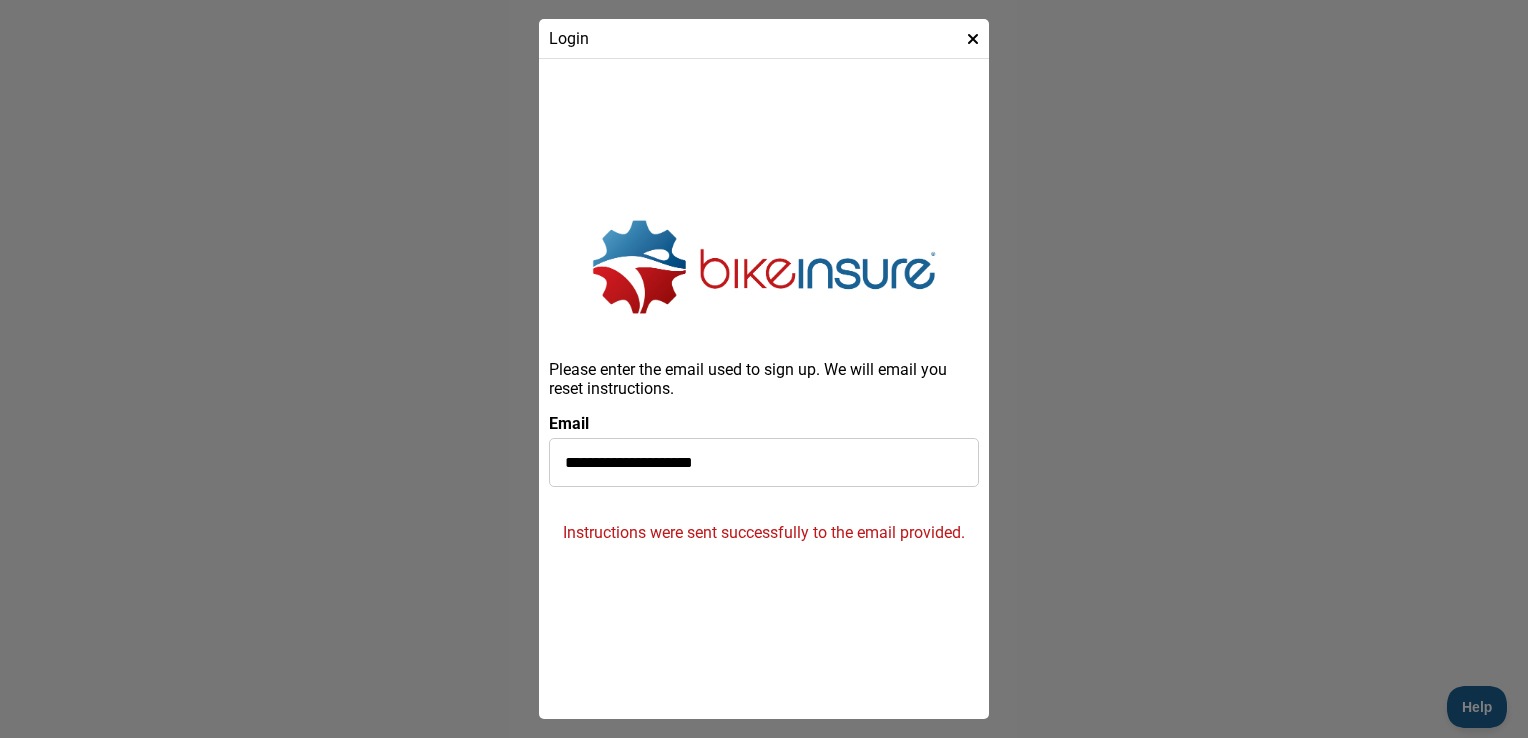 click on "Login" at bounding box center [764, 39] 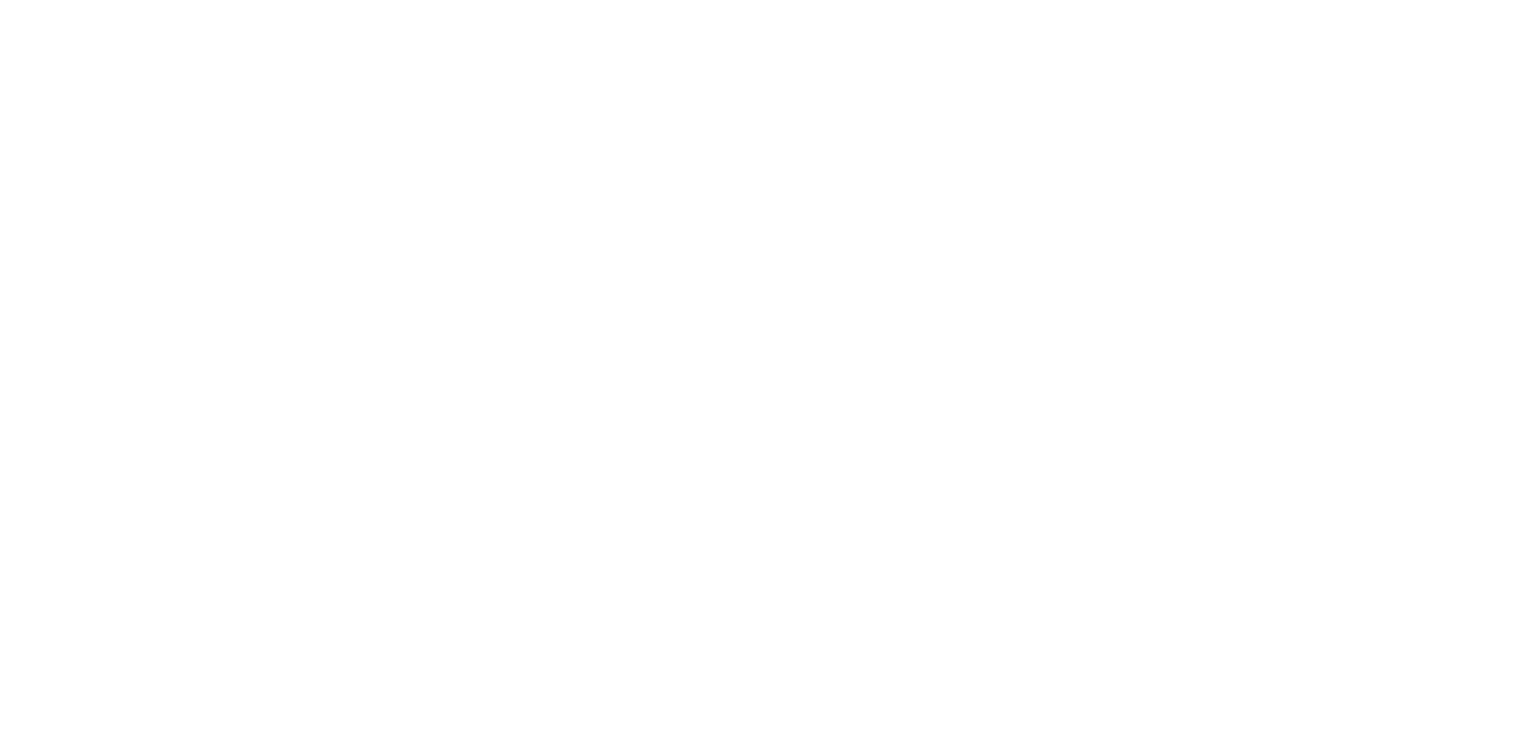 scroll, scrollTop: 0, scrollLeft: 0, axis: both 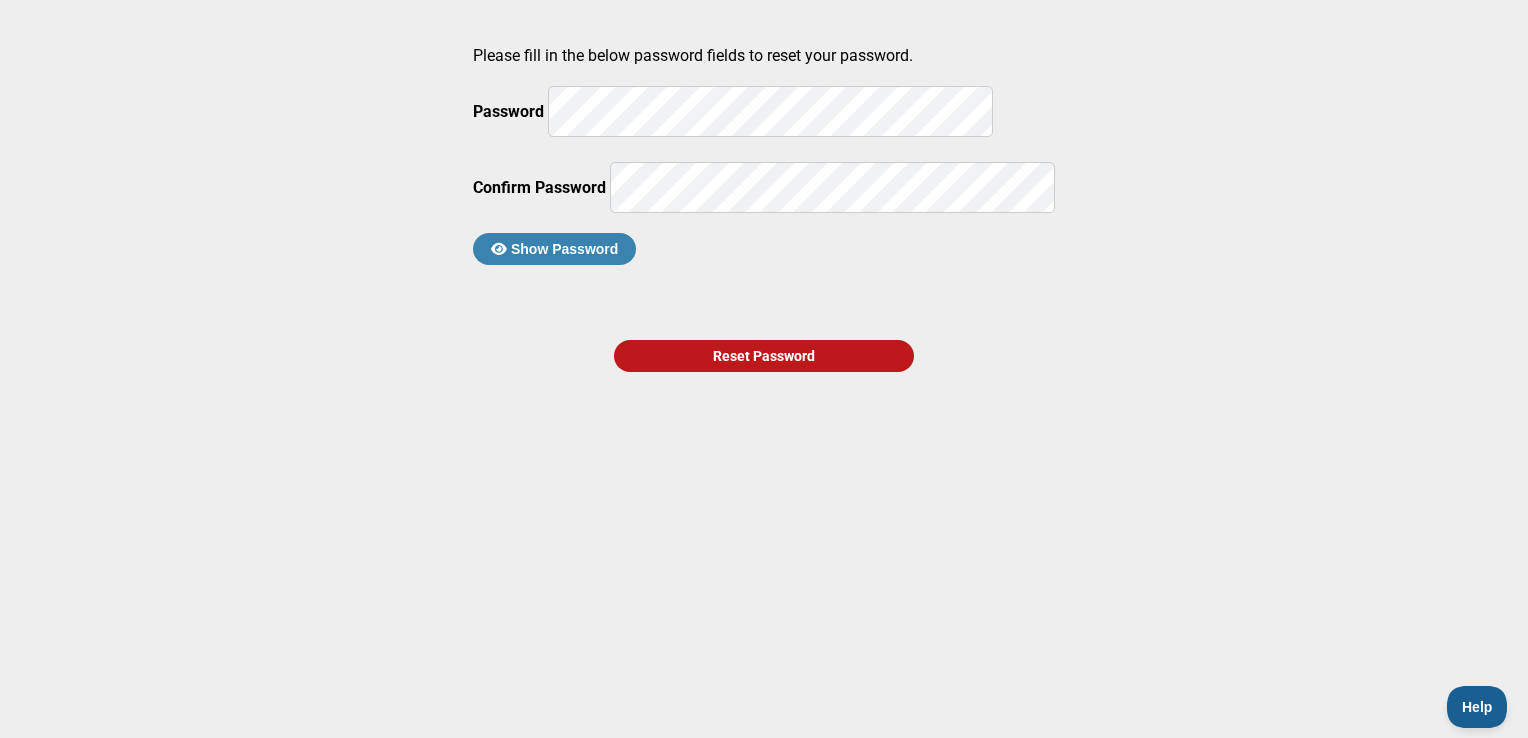 click on "Reset Password" at bounding box center (764, 356) 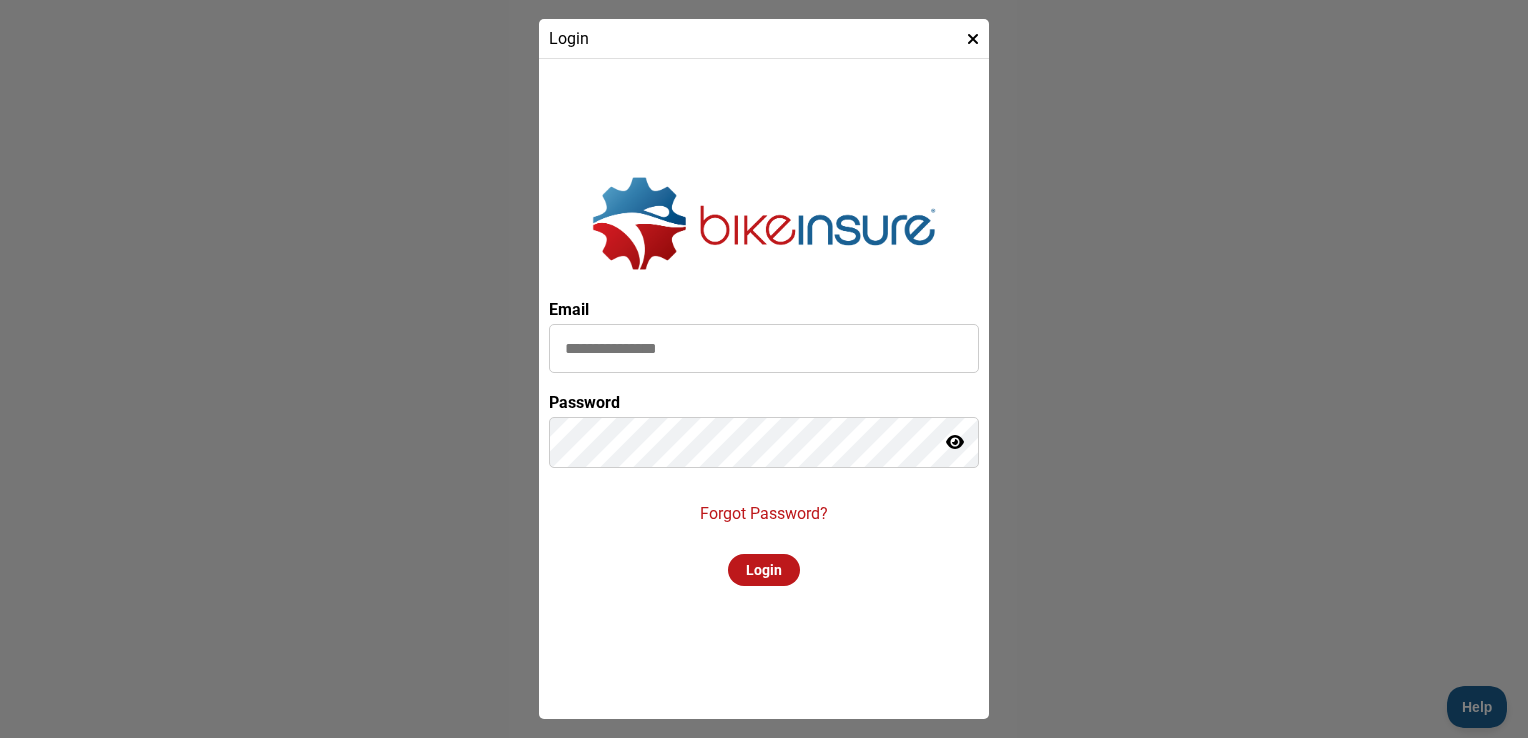 type on "**********" 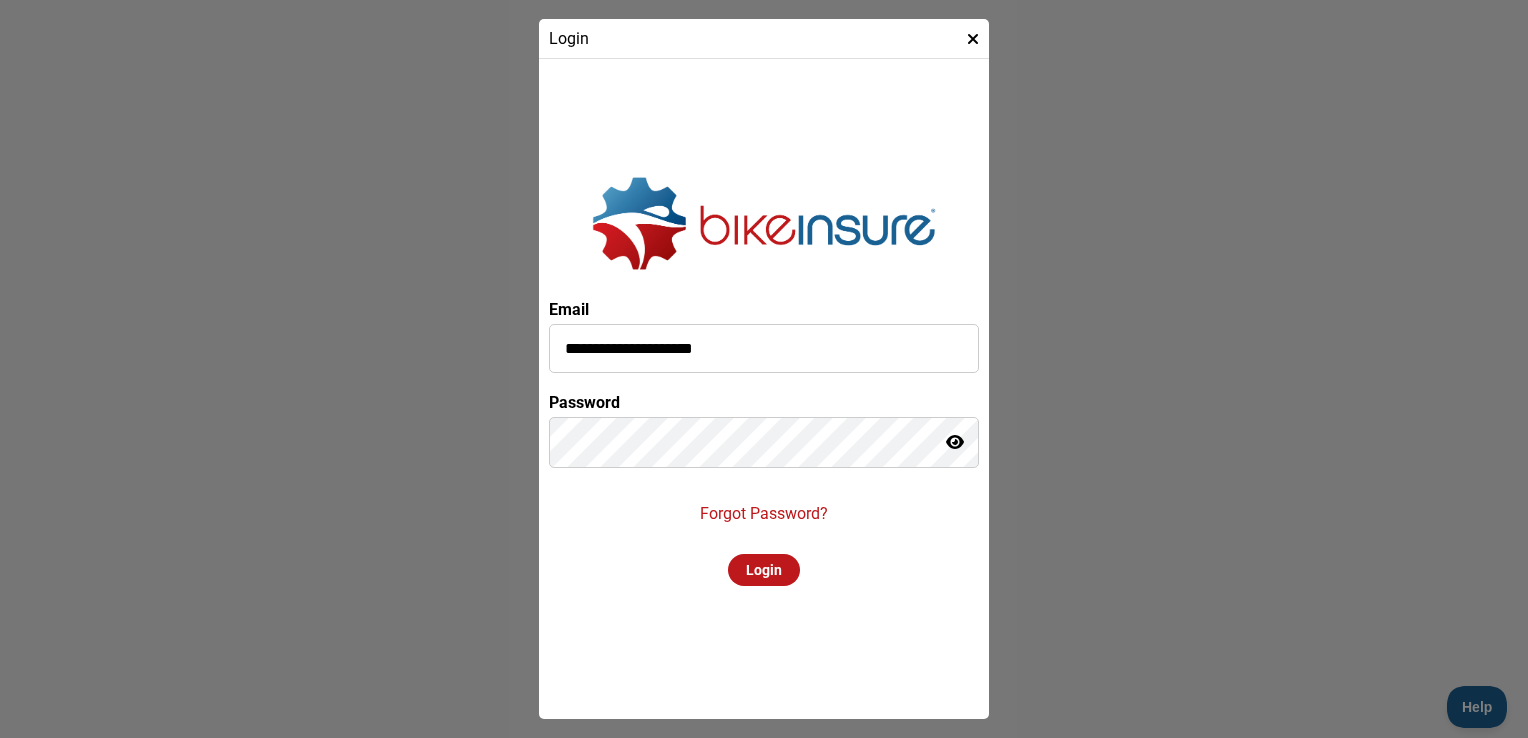 click on "Login" at bounding box center [764, 570] 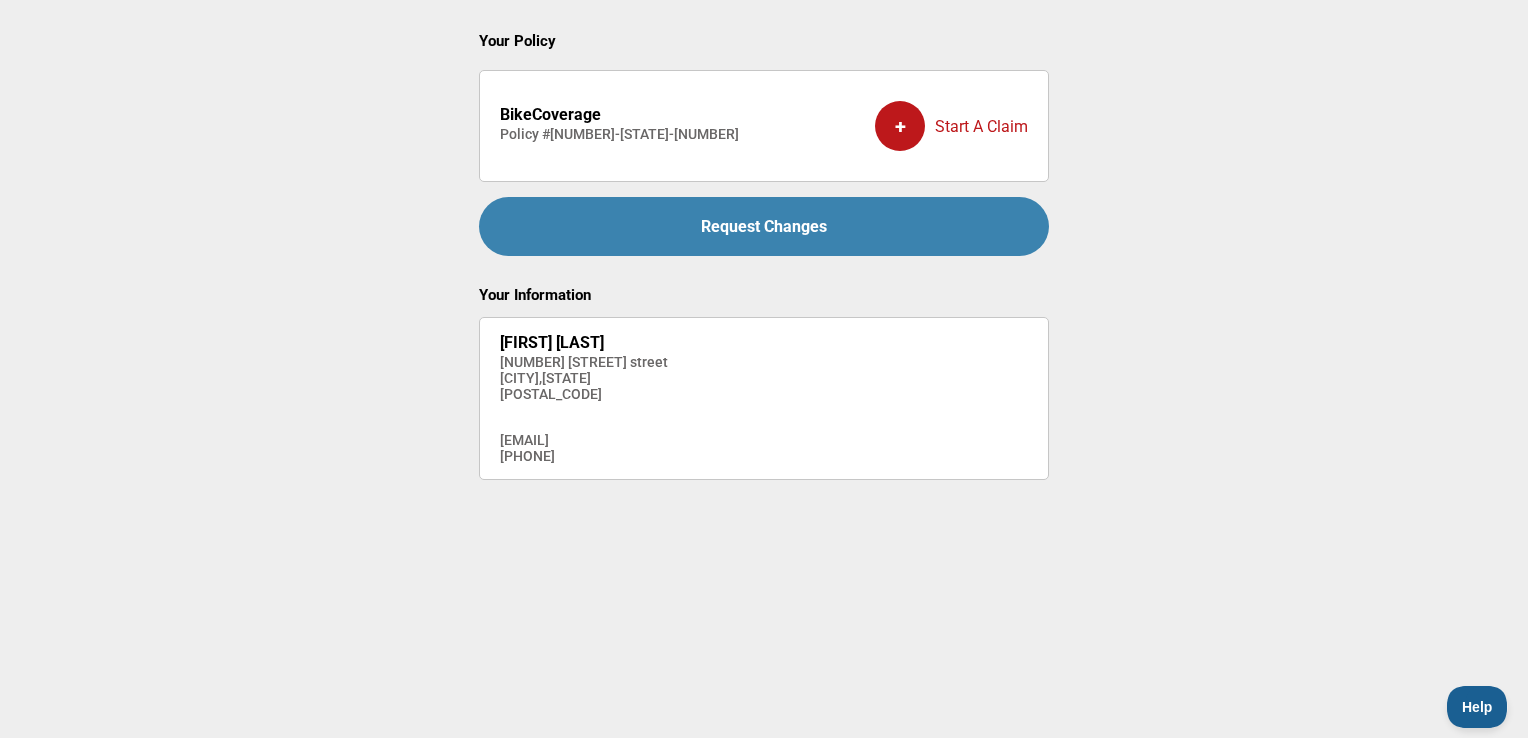 click on "Emir  Crnovic   17 South Floyd street   Alexandria ,  Virginia   22304   emircrnovic@gmail.com   2026800726" at bounding box center (584, 398) 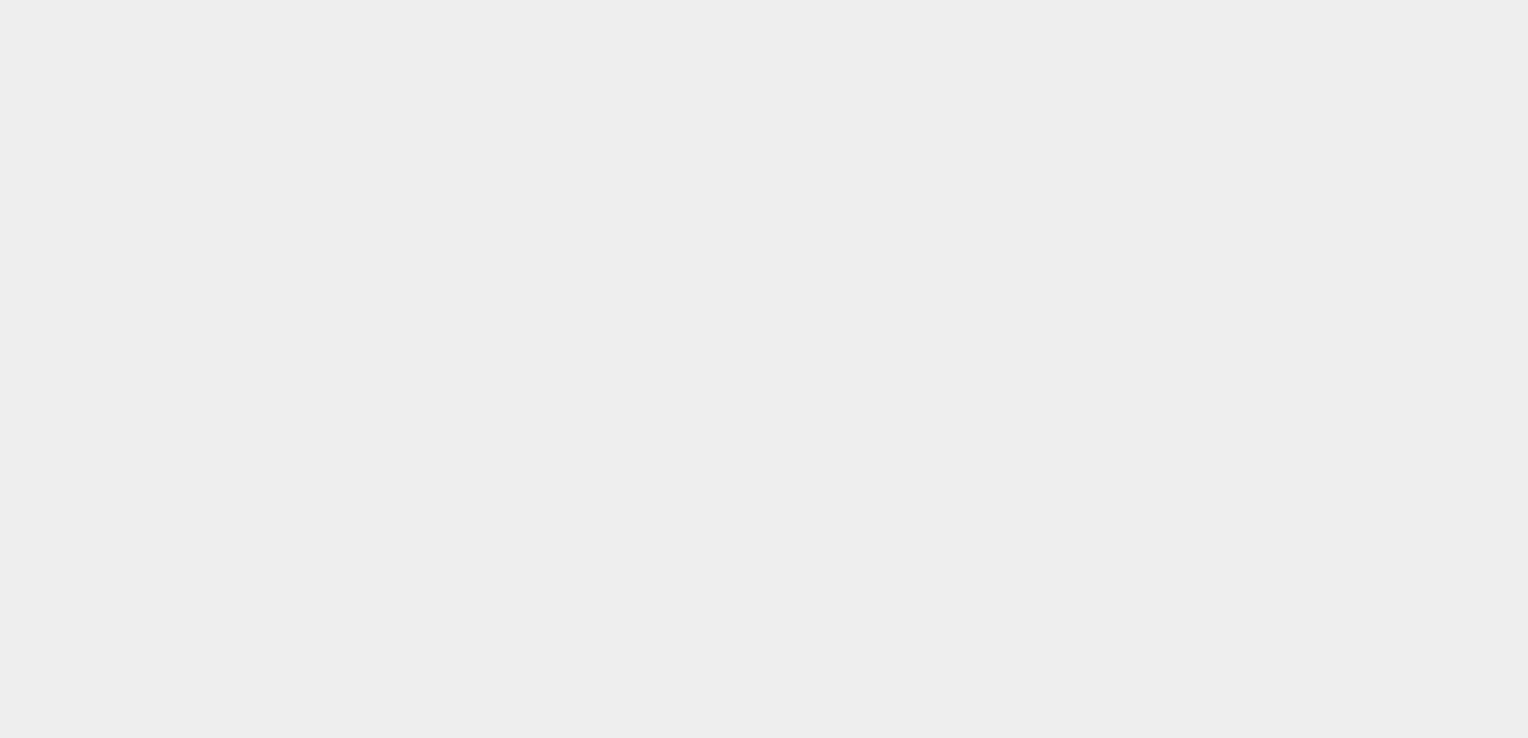 scroll, scrollTop: 0, scrollLeft: 0, axis: both 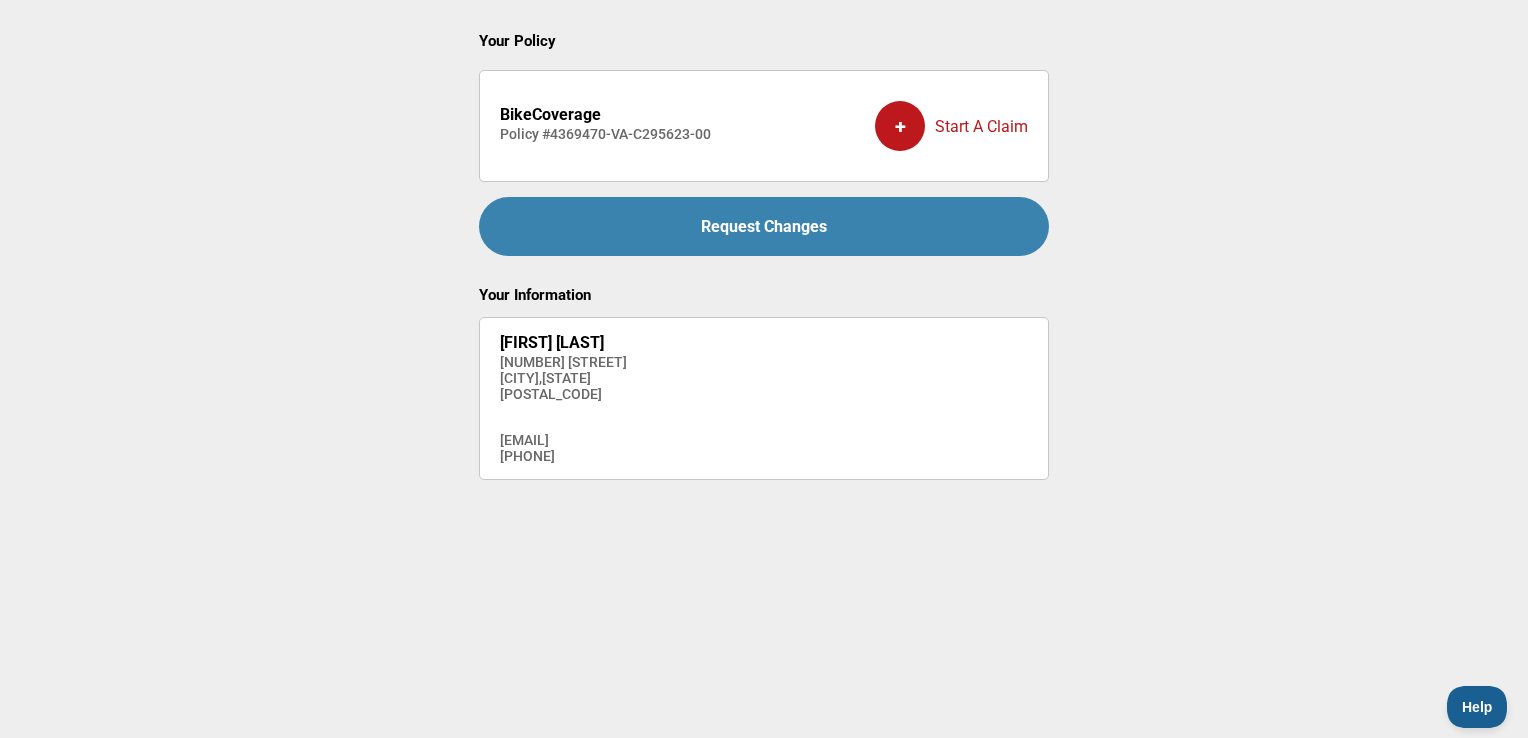 click on "Request Changes" at bounding box center (764, 226) 